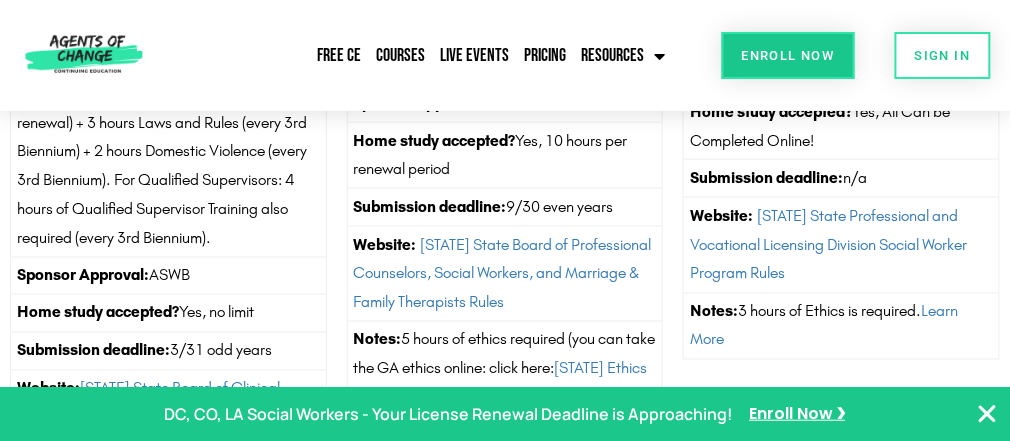 scroll, scrollTop: 2000, scrollLeft: 0, axis: vertical 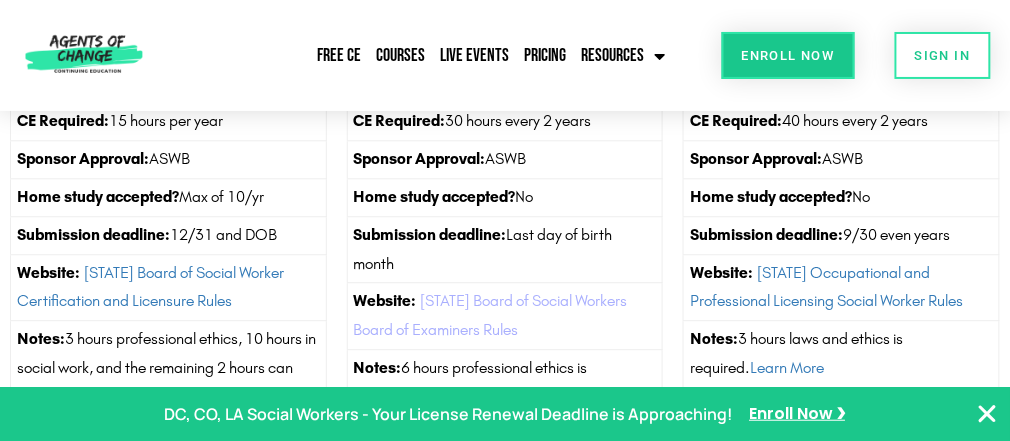 click on "Website: [STATE] Board of Social Workers Board of Examiners Rules" at bounding box center [505, 316] 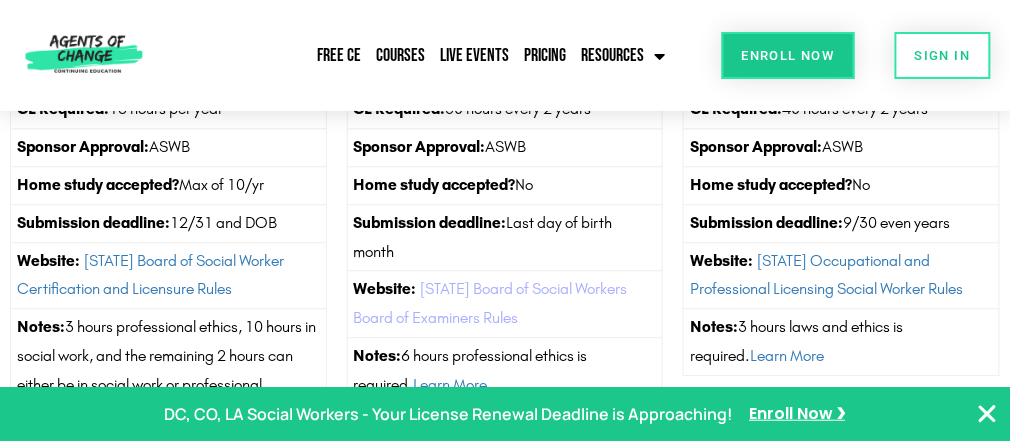 scroll, scrollTop: 7040, scrollLeft: 0, axis: vertical 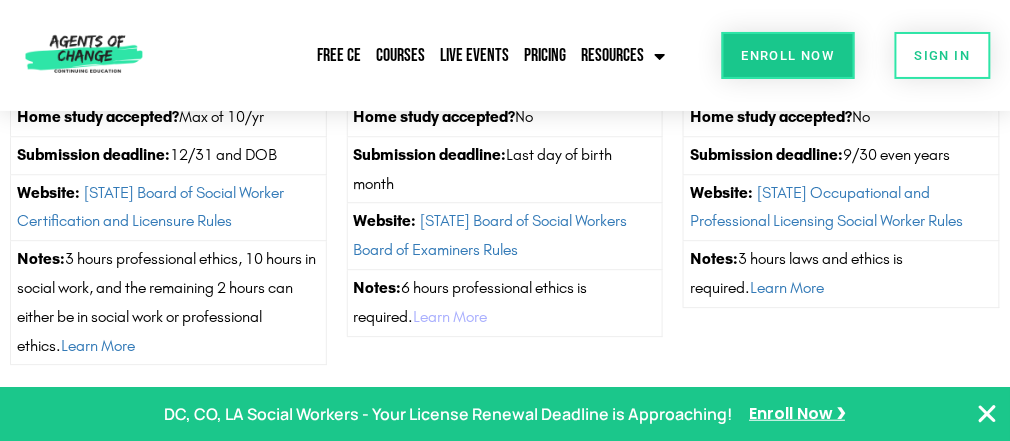 click on "Learn More" at bounding box center [451, 316] 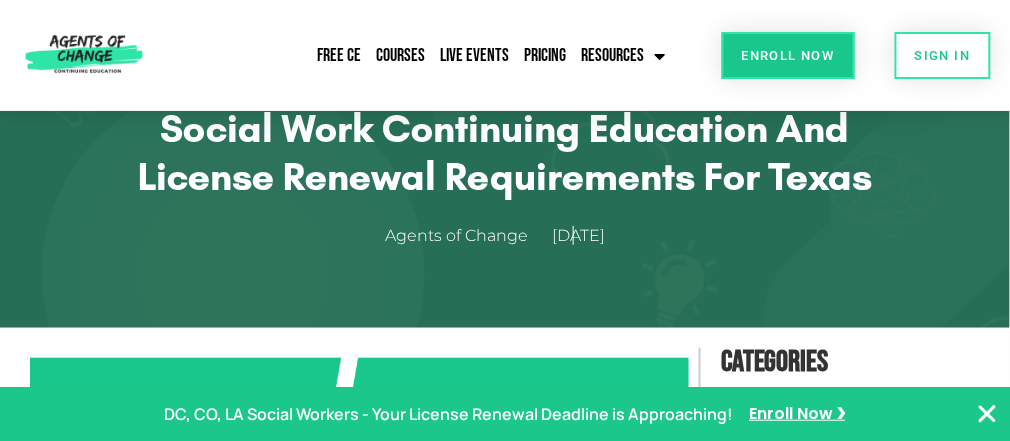 scroll, scrollTop: 0, scrollLeft: 0, axis: both 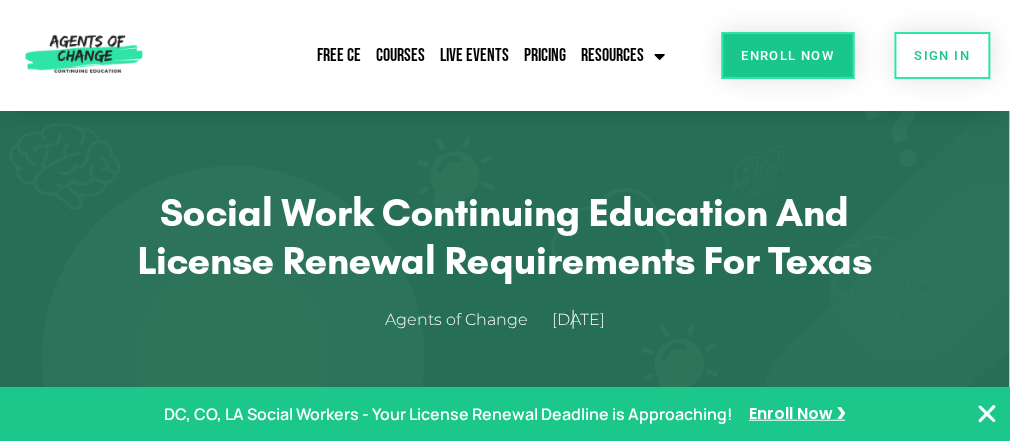 drag, startPoint x: 606, startPoint y: 3, endPoint x: 246, endPoint y: 63, distance: 364.96576 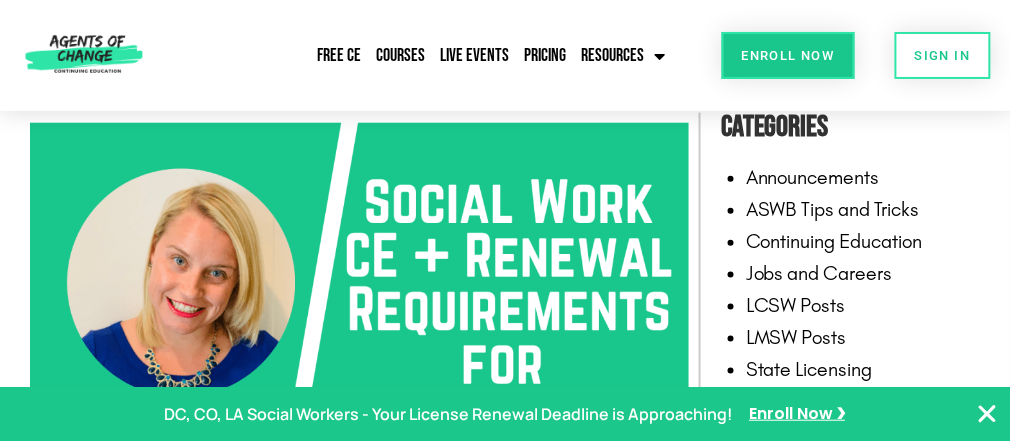 scroll, scrollTop: 320, scrollLeft: 0, axis: vertical 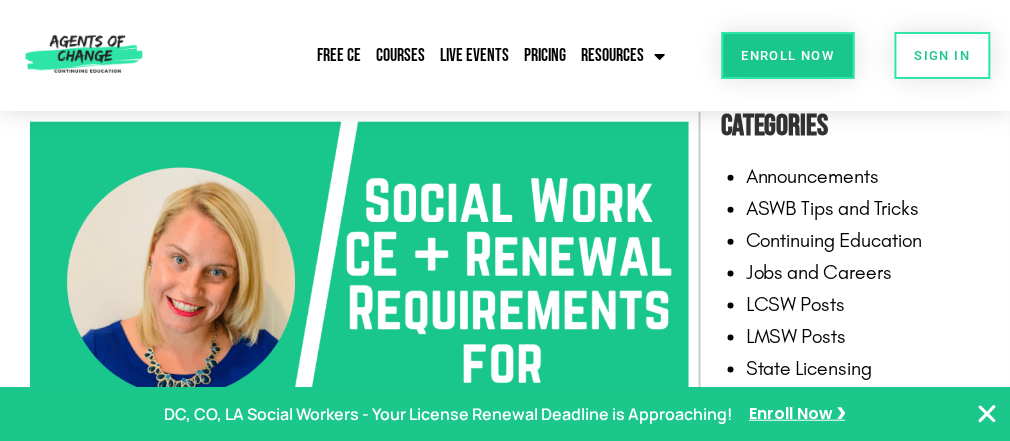 click on "Announcements" at bounding box center [813, 176] 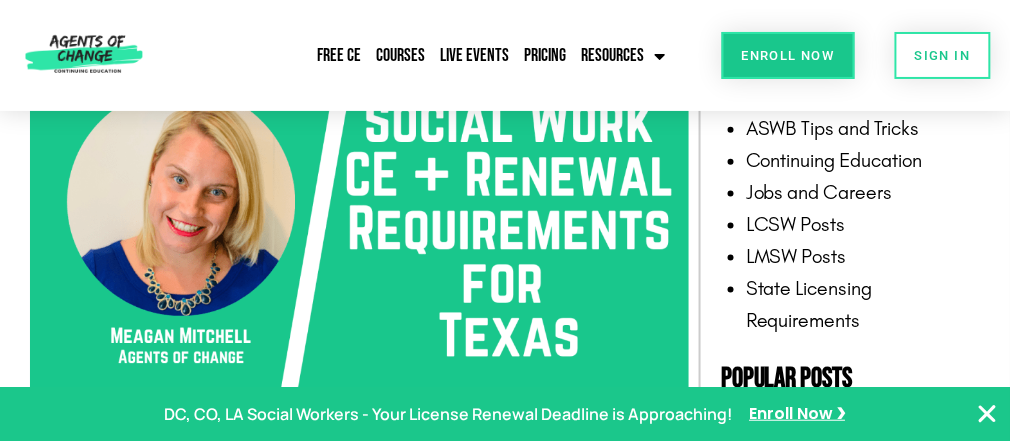 click on "Jobs and Careers" at bounding box center [819, 192] 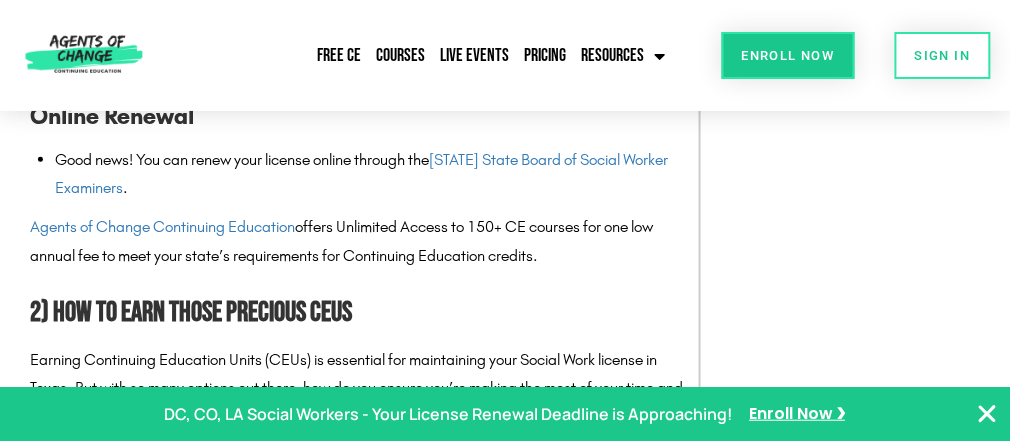 scroll, scrollTop: 1840, scrollLeft: 0, axis: vertical 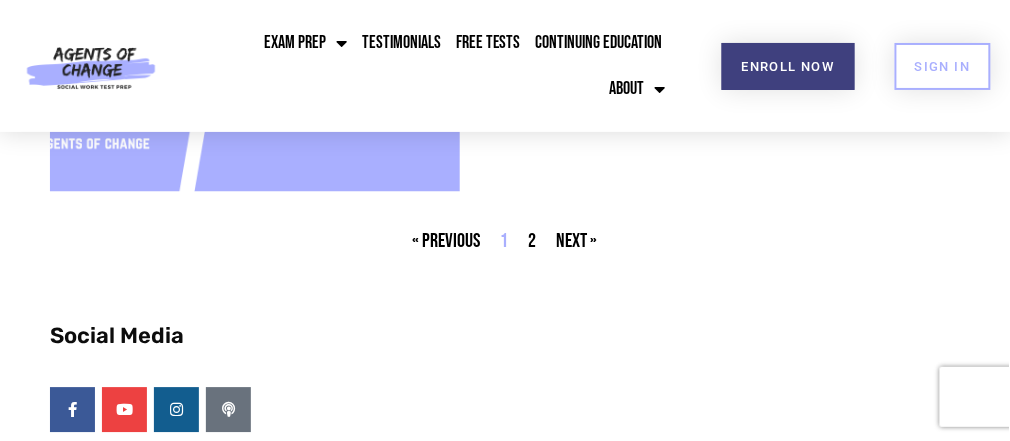 click on "Next »" at bounding box center [577, 241] 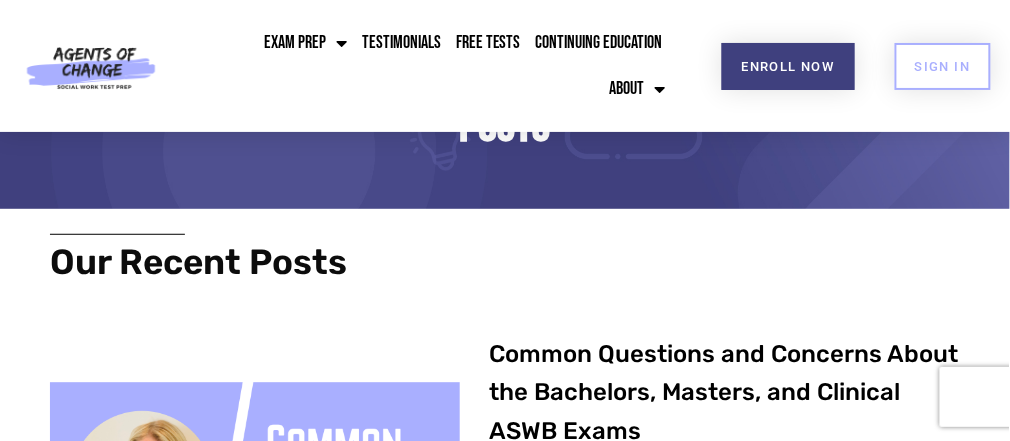 scroll, scrollTop: 164, scrollLeft: 0, axis: vertical 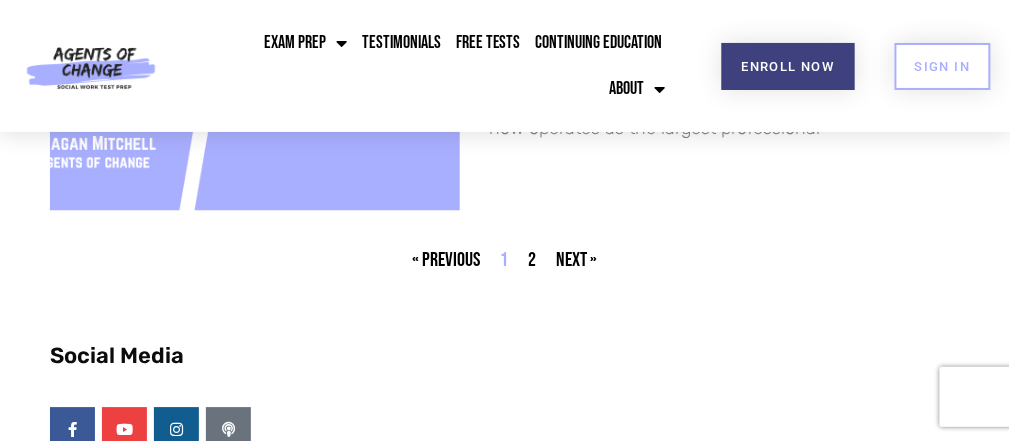 click on "Next »" at bounding box center (577, 260) 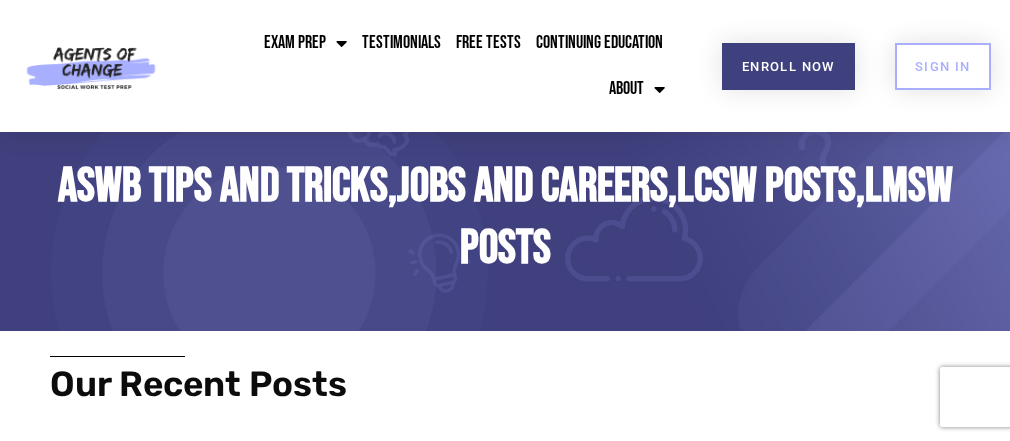 scroll, scrollTop: 240, scrollLeft: 0, axis: vertical 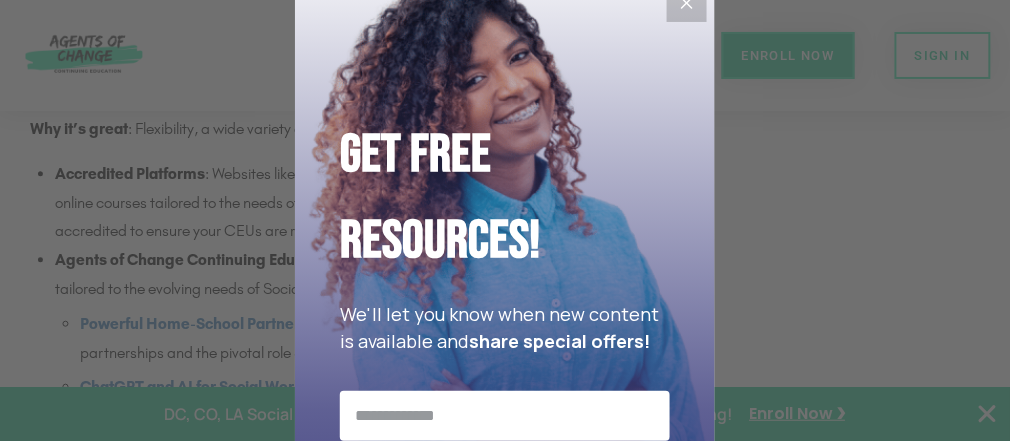 click 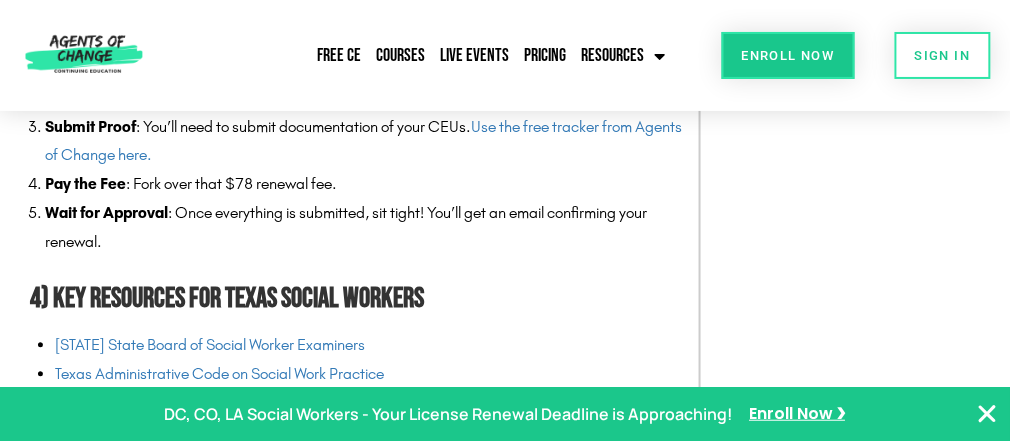 scroll, scrollTop: 3760, scrollLeft: 0, axis: vertical 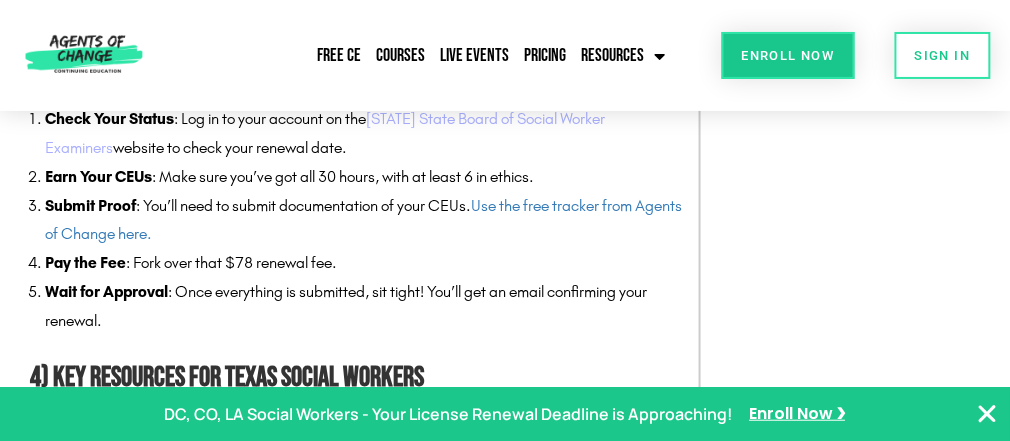 click on "Texas State Board of Social Worker Examiners" at bounding box center (325, 134) 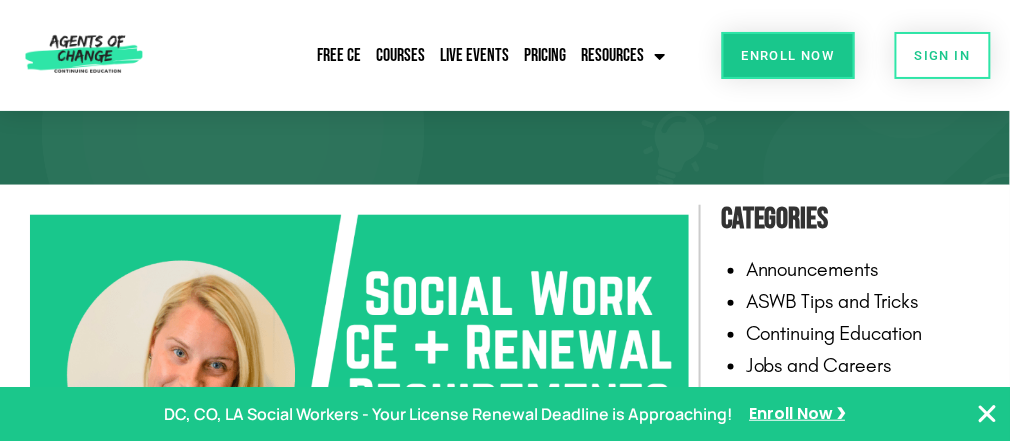 scroll, scrollTop: 400, scrollLeft: 0, axis: vertical 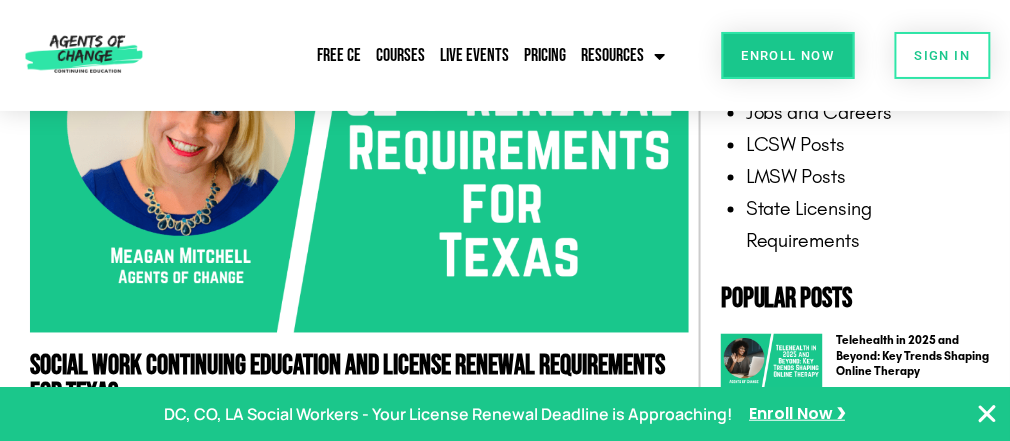 click on "LCSW Posts" at bounding box center [796, 144] 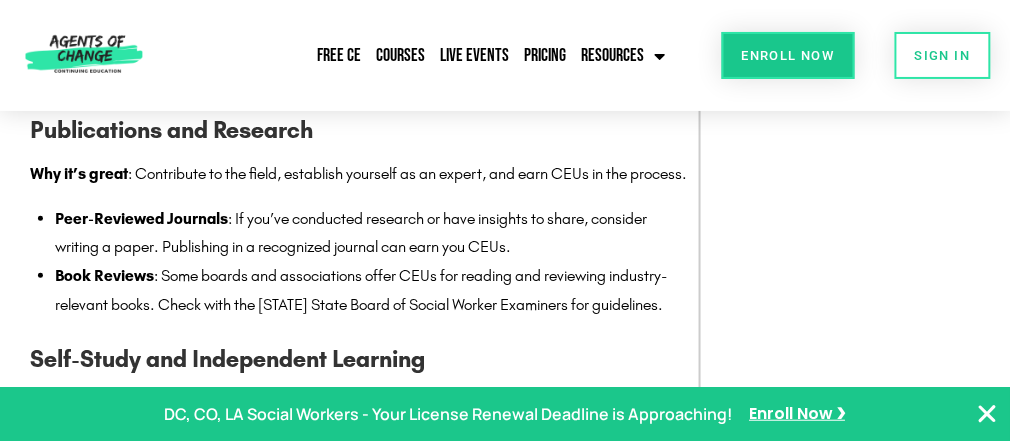 scroll, scrollTop: 3120, scrollLeft: 0, axis: vertical 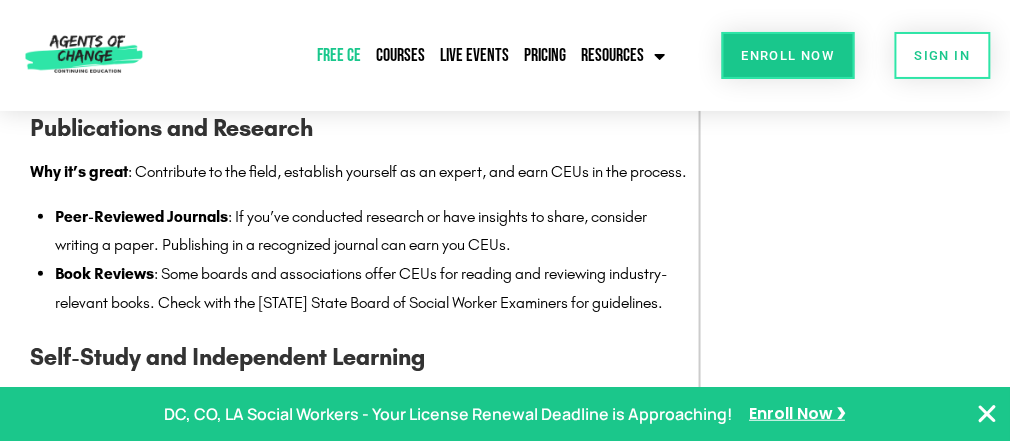 click on "Free CE" 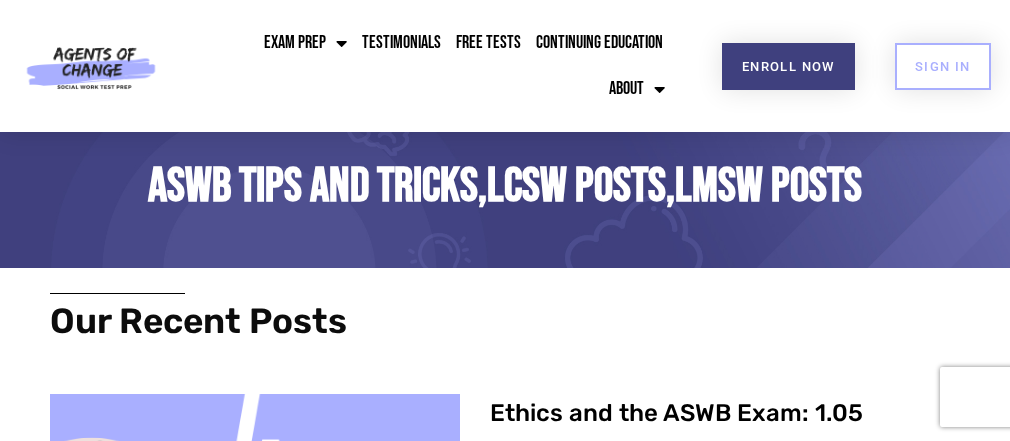 scroll, scrollTop: 240, scrollLeft: 0, axis: vertical 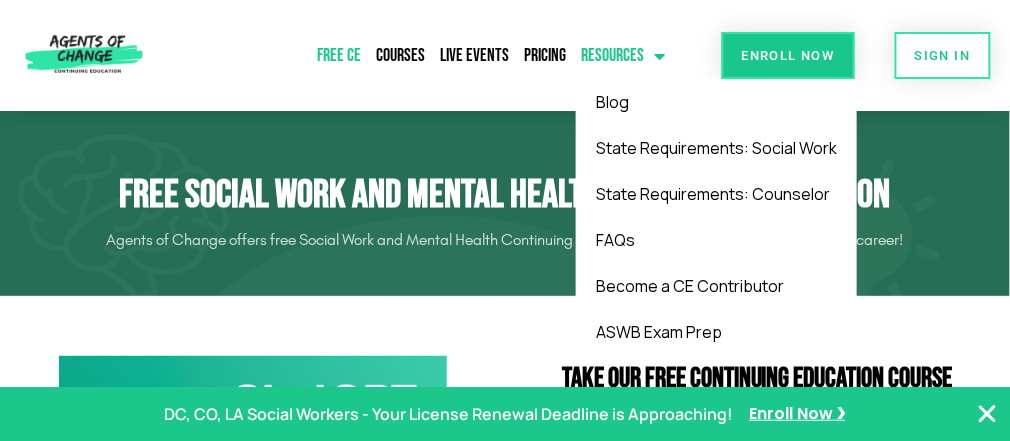 click 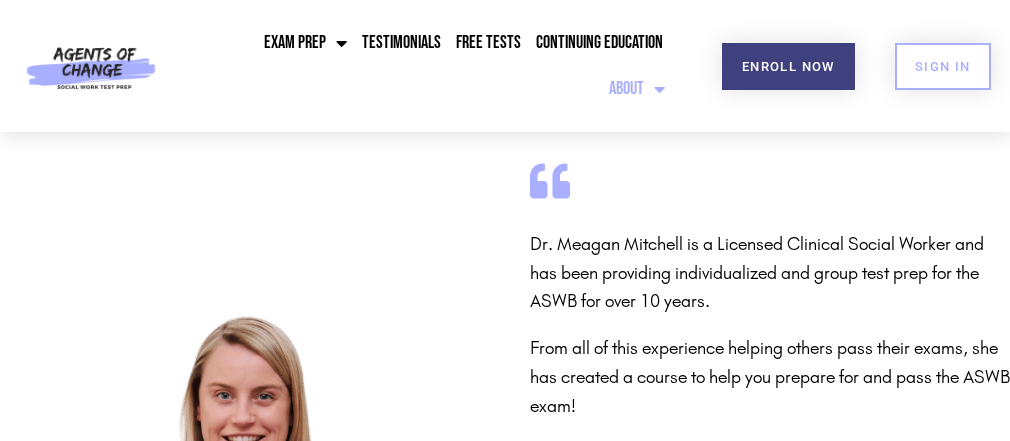 scroll, scrollTop: 0, scrollLeft: 0, axis: both 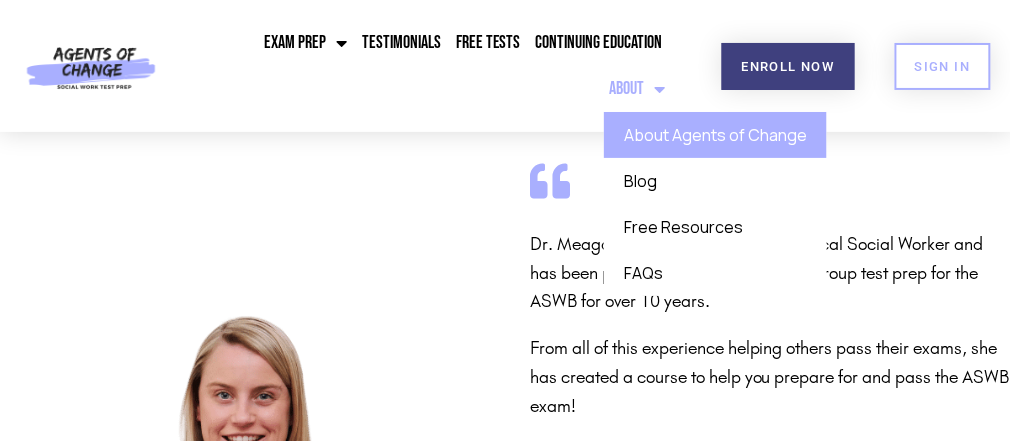 click 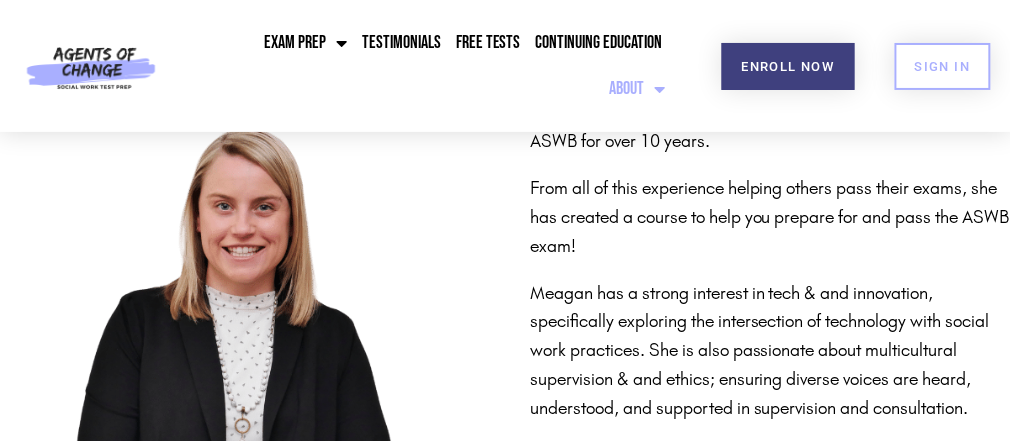 scroll, scrollTop: 160, scrollLeft: 0, axis: vertical 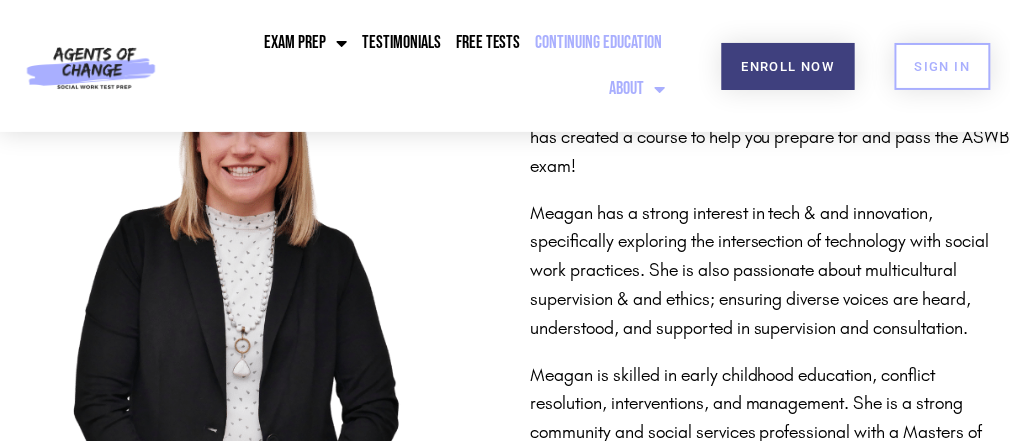 click on "Continuing Education" 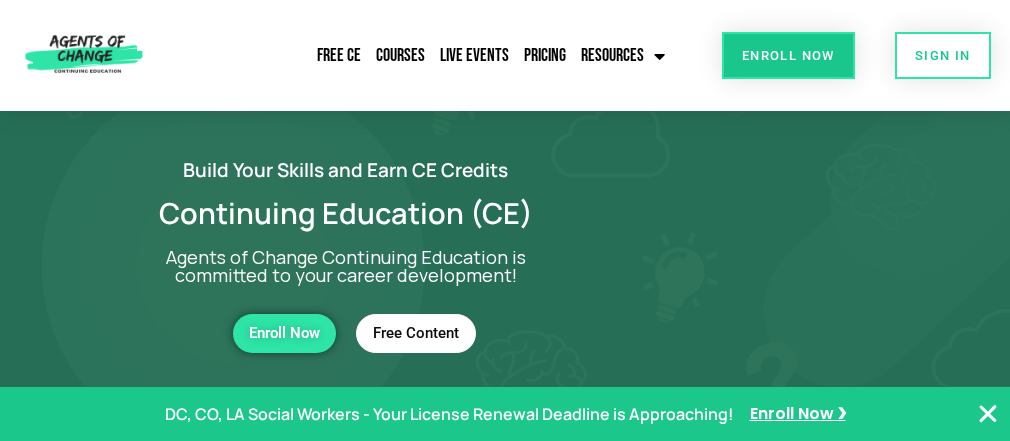 scroll, scrollTop: 0, scrollLeft: 0, axis: both 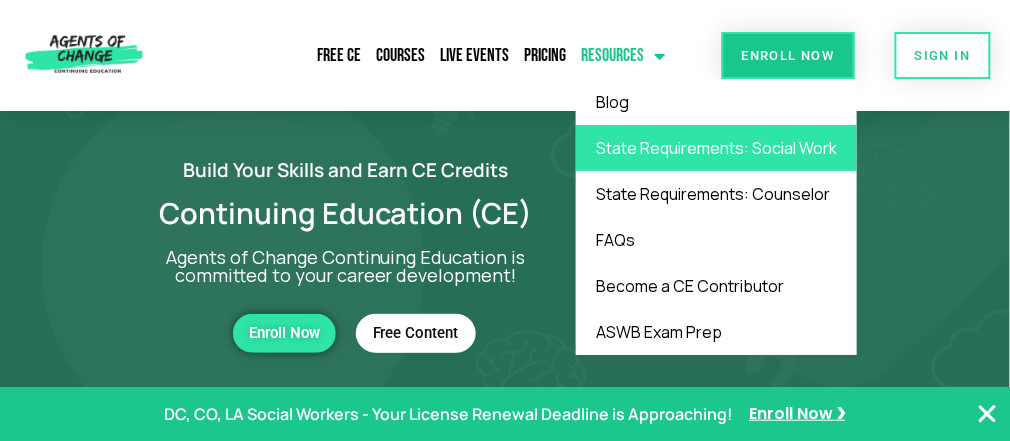click on "State Requirements: Social Work" 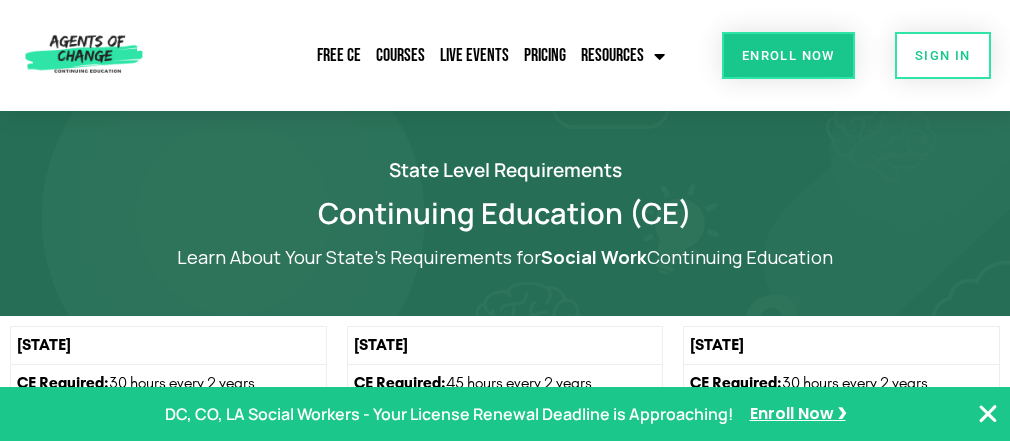 scroll, scrollTop: 1143, scrollLeft: 0, axis: vertical 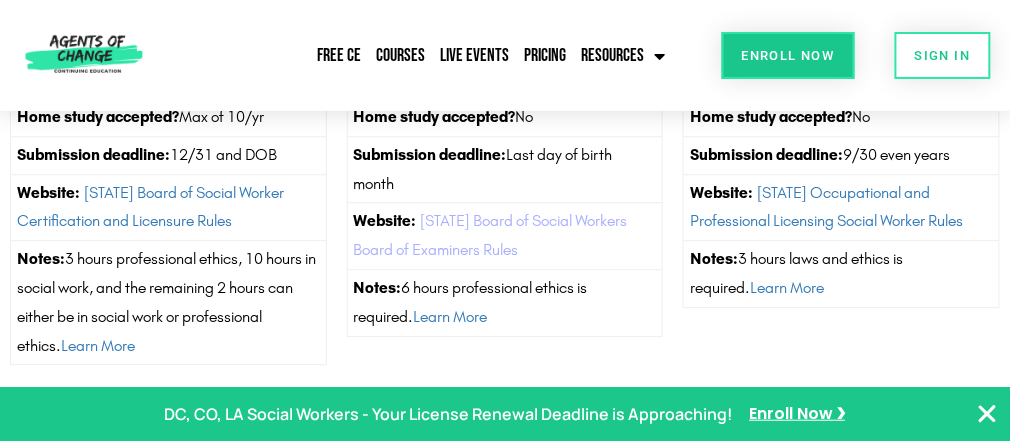 click on "[STATE] Board of Social Workers Board of Examiners Rules" at bounding box center (491, 235) 